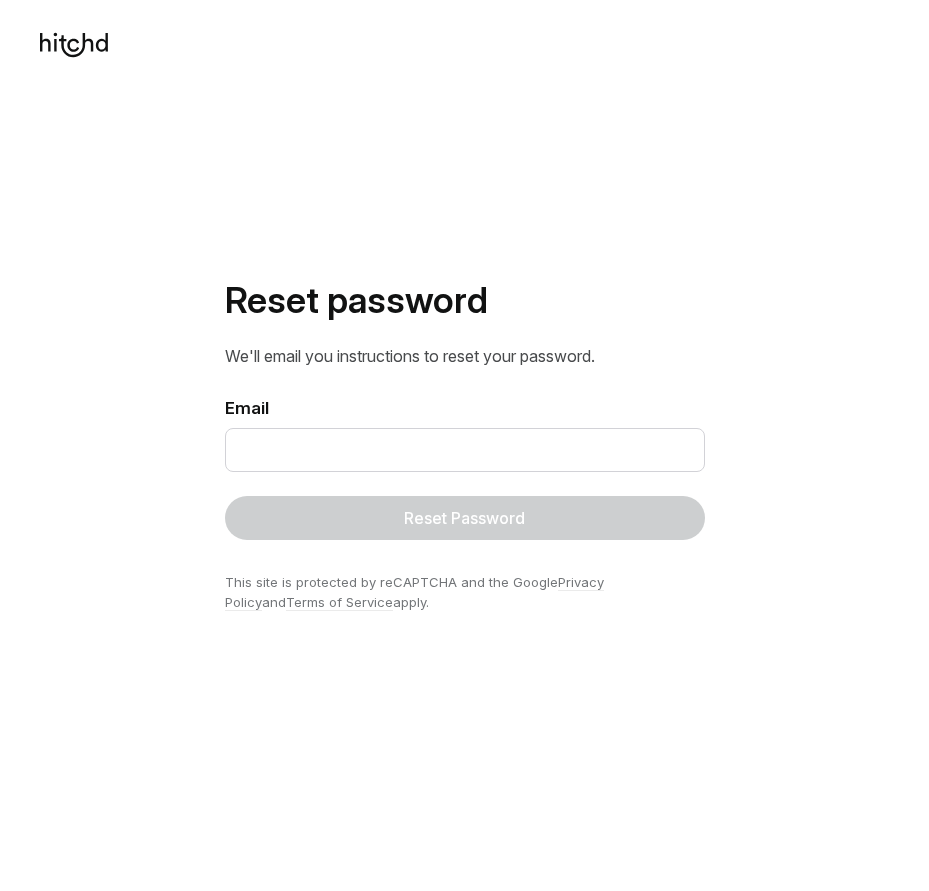 scroll, scrollTop: 0, scrollLeft: 0, axis: both 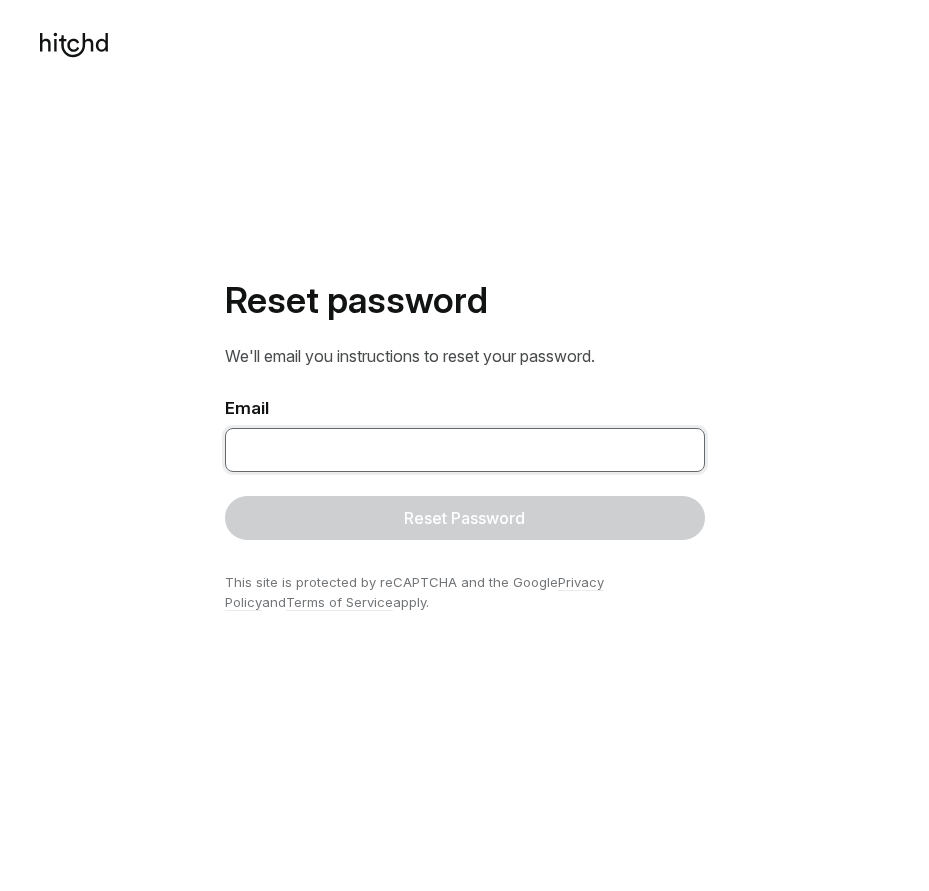 click at bounding box center (465, 450) 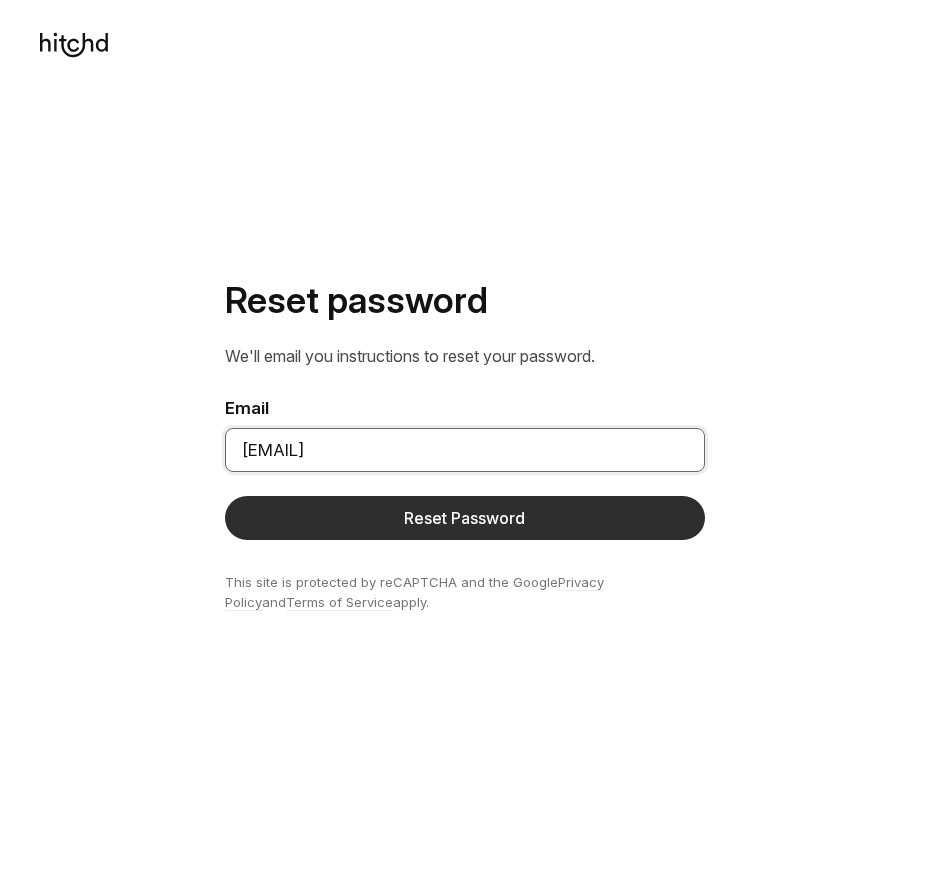 type on "[EMAIL]" 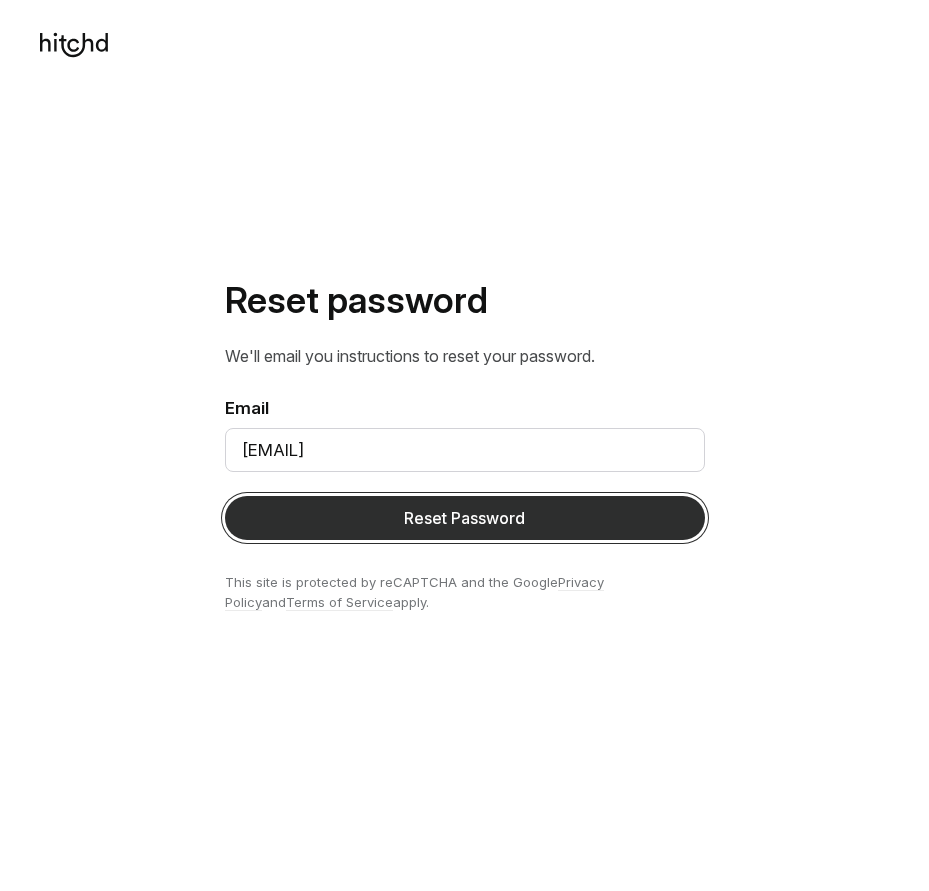 click on "Reset Password" at bounding box center [465, 518] 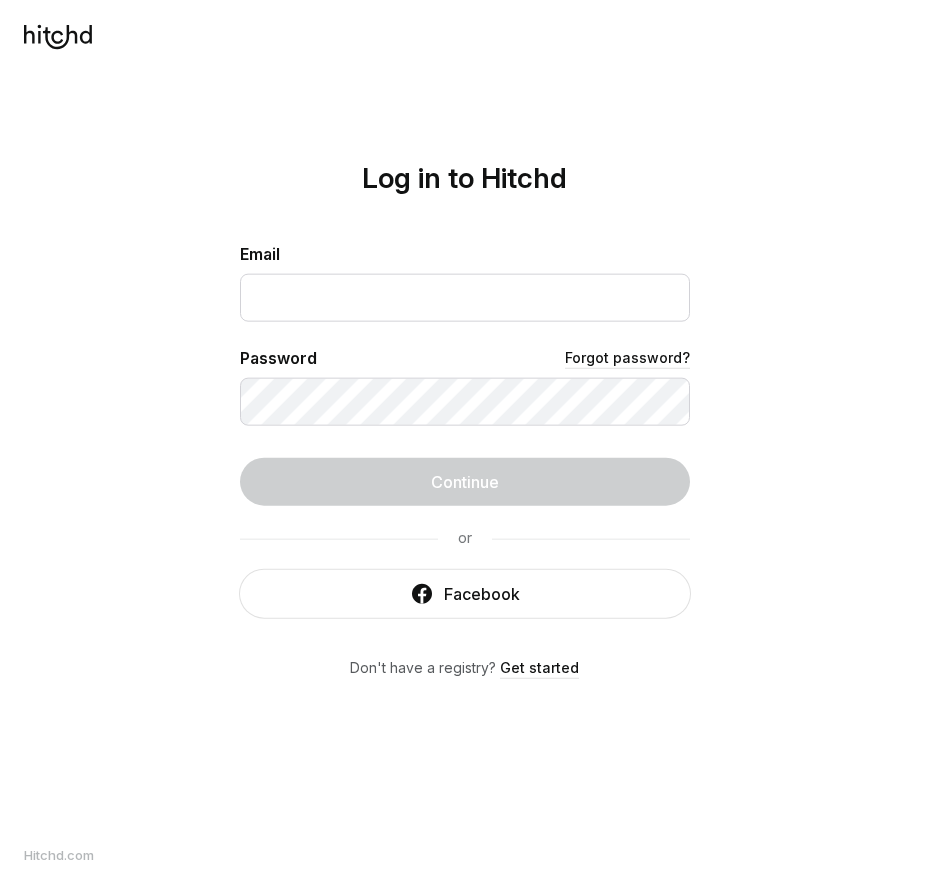 scroll, scrollTop: 0, scrollLeft: 0, axis: both 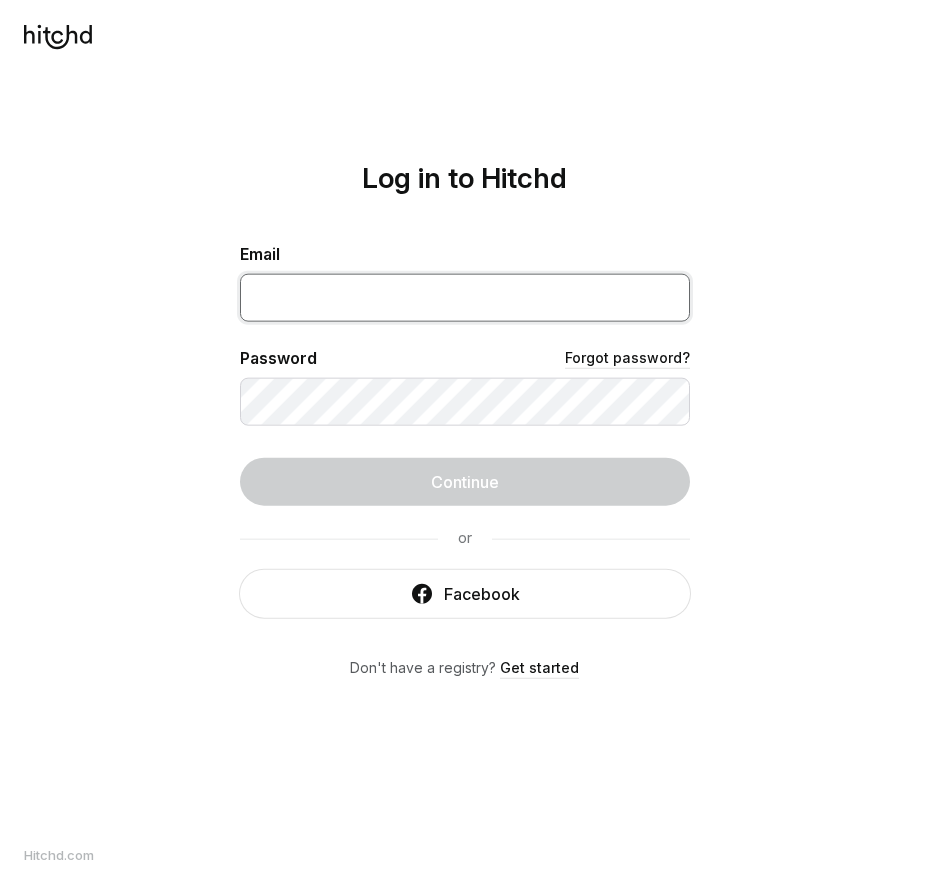 click at bounding box center [465, 297] 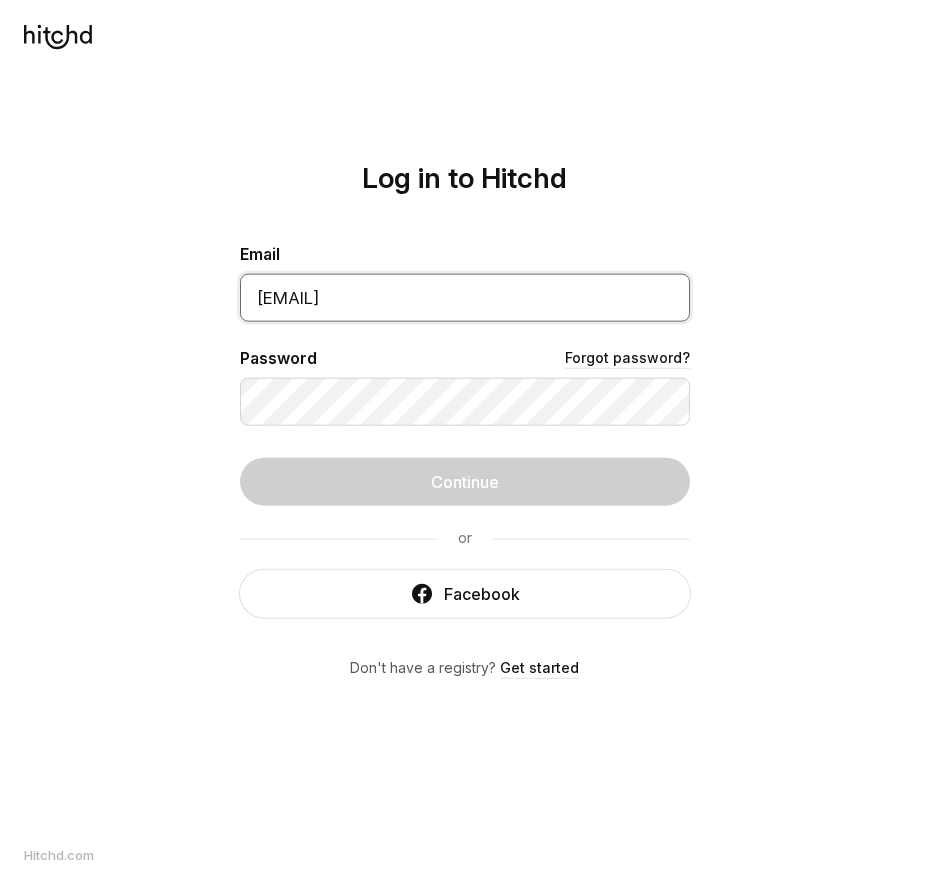 type on "[EMAIL]" 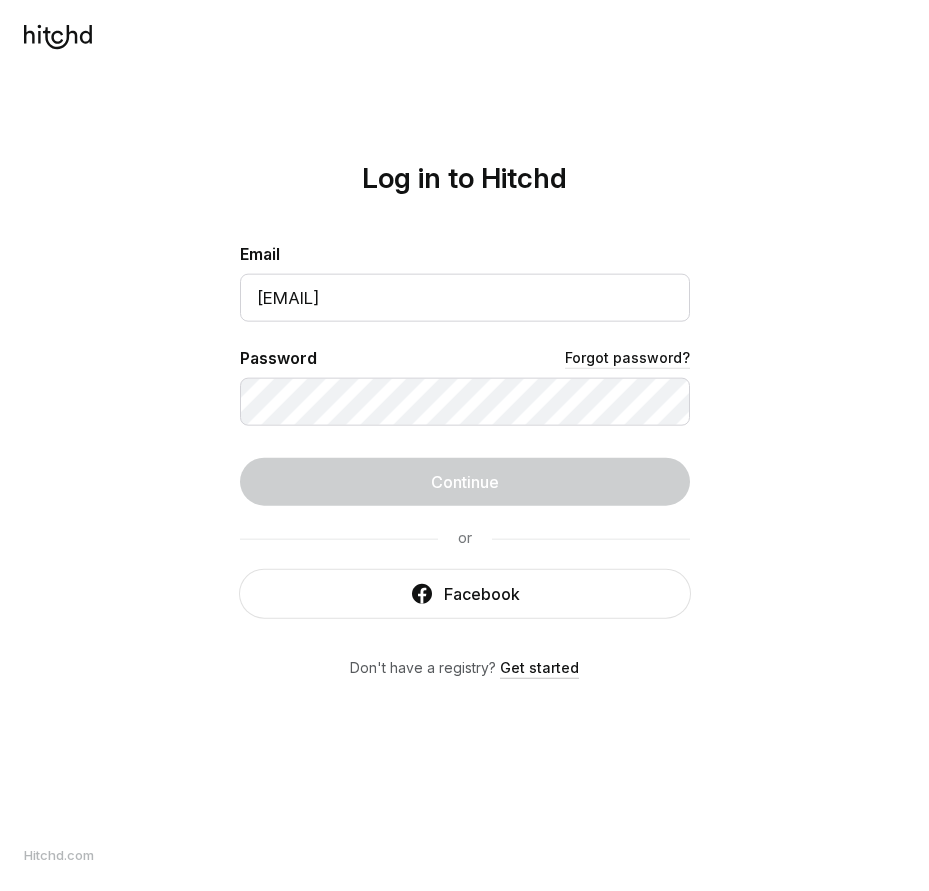 click on "Get started" at bounding box center [539, 667] 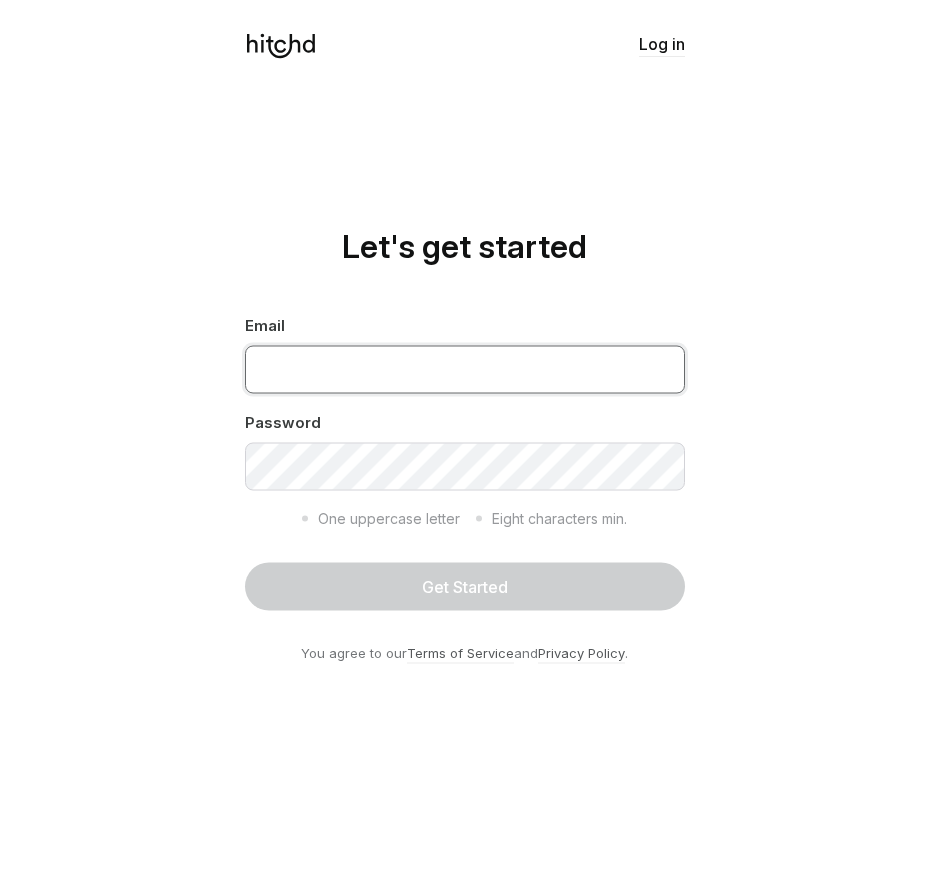click at bounding box center [465, 369] 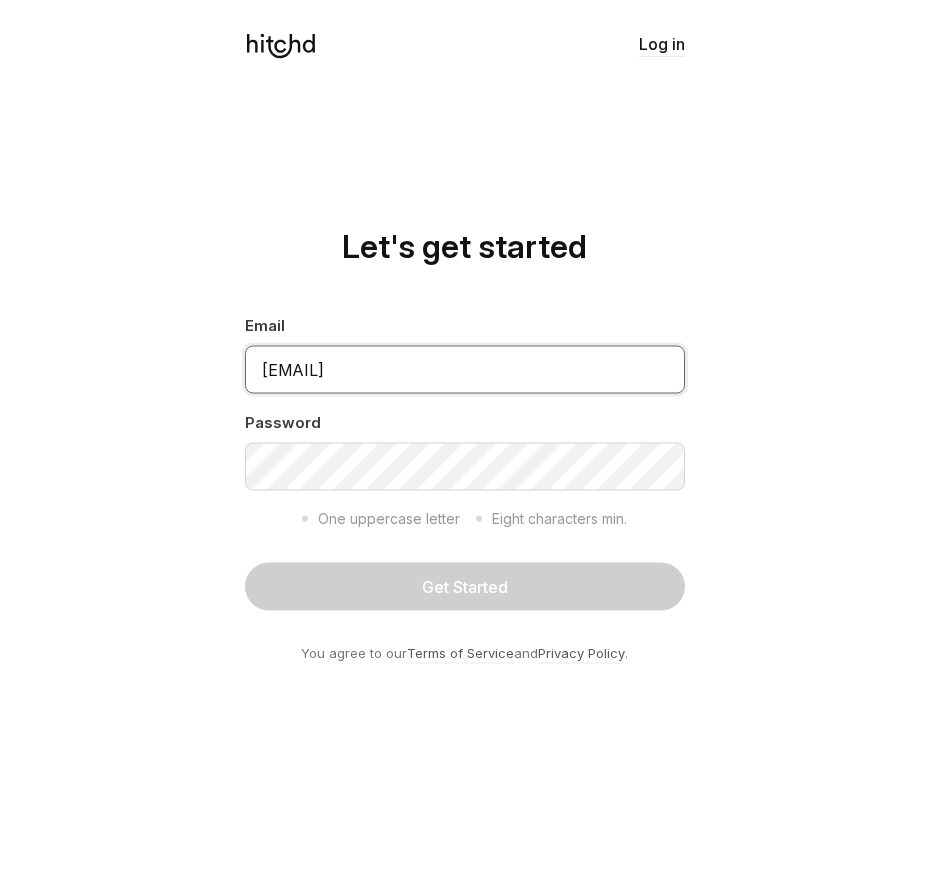 type on "[EMAIL]" 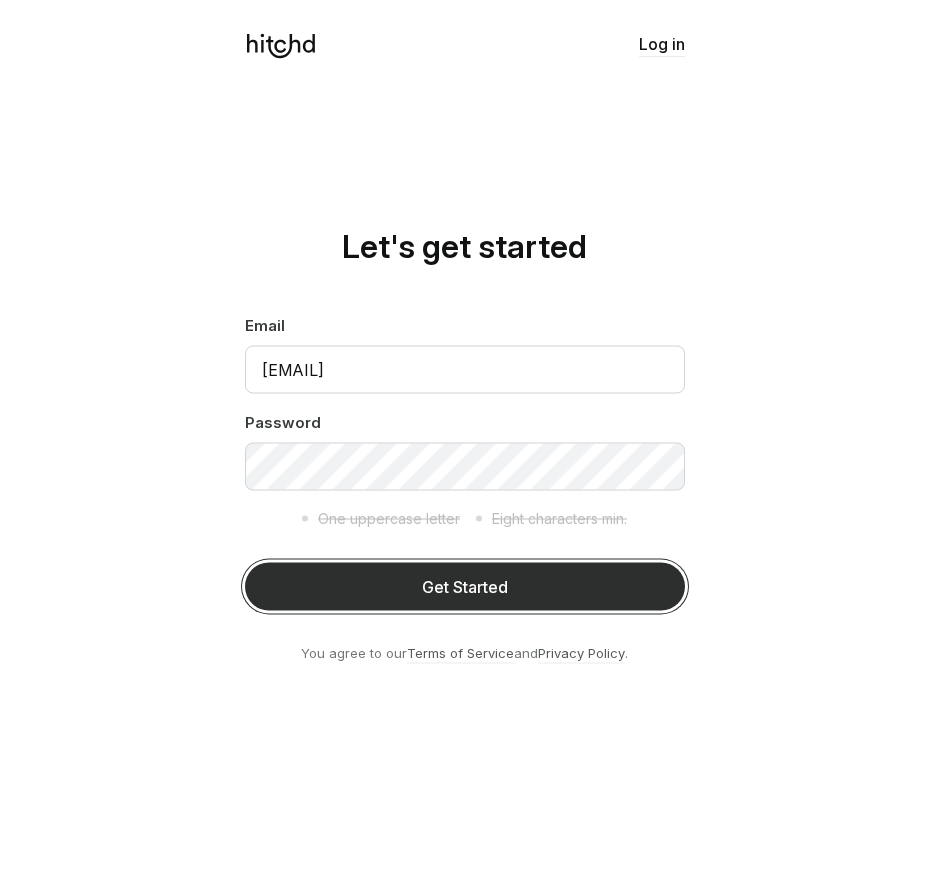 click on "Get Started" at bounding box center [465, 586] 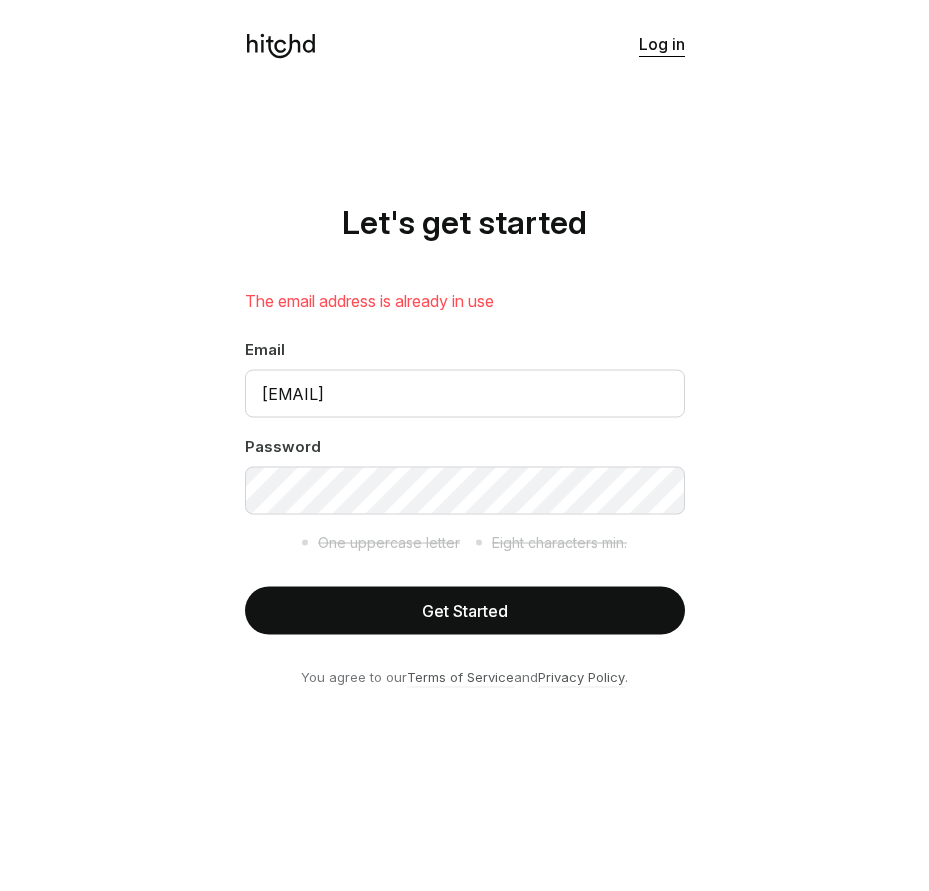 click on "Log in" at bounding box center (662, 44) 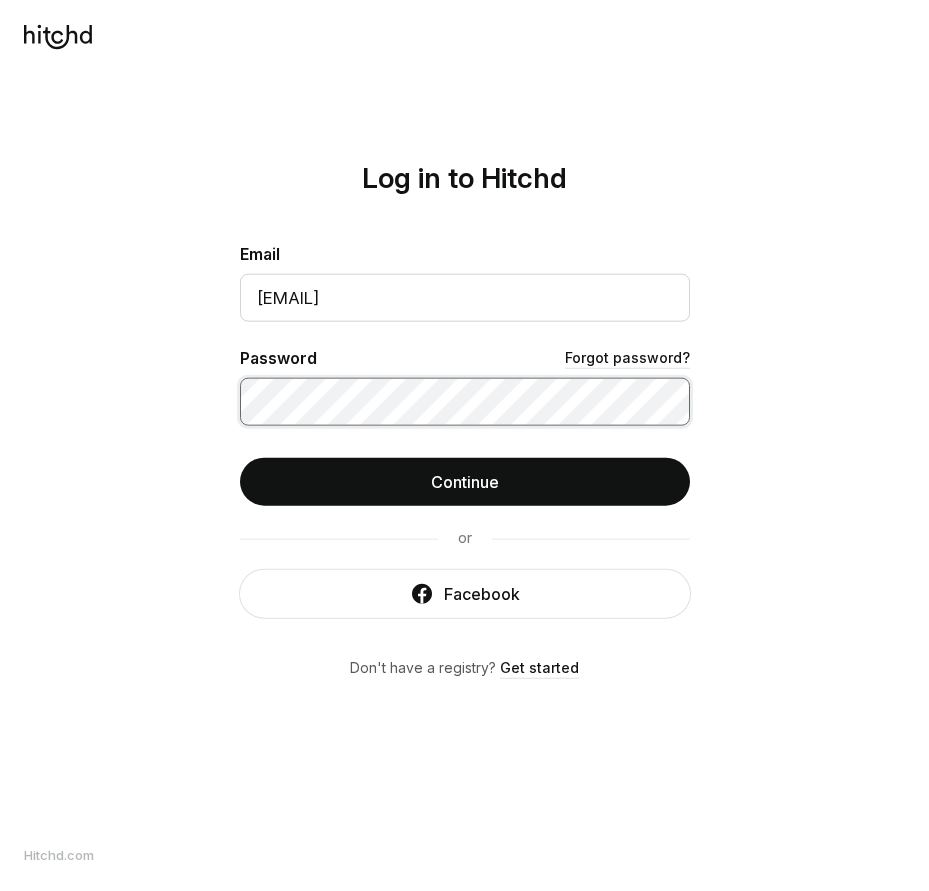 click on "Continue" at bounding box center [465, 481] 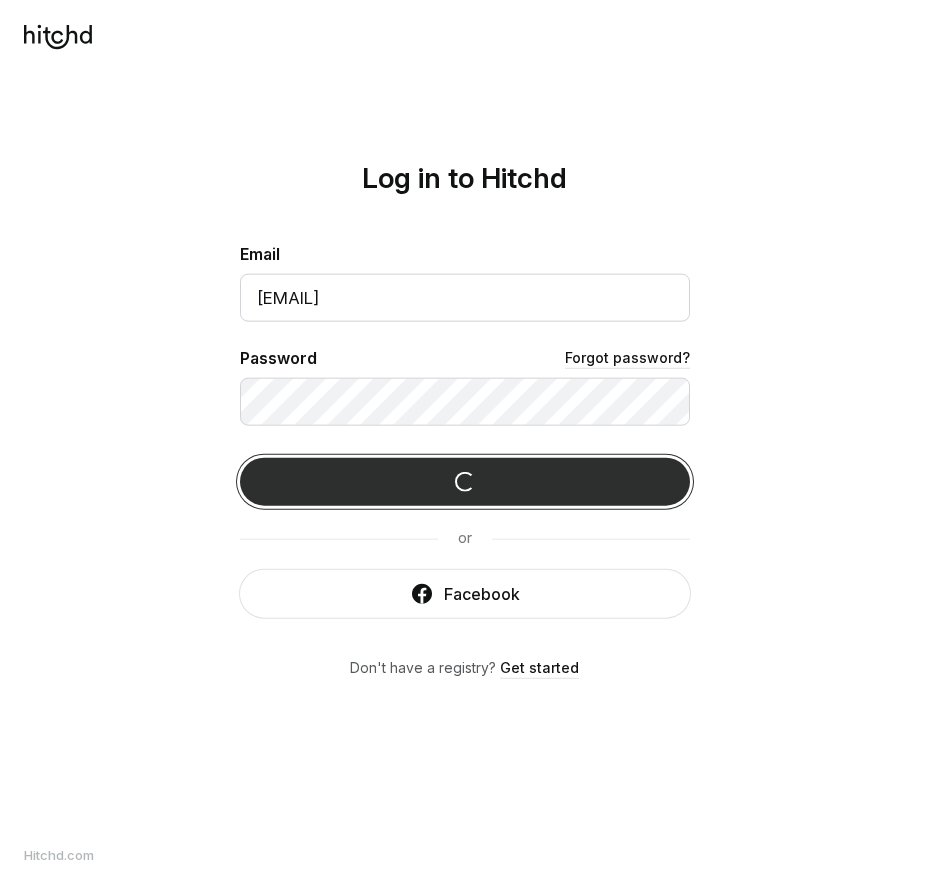 click at bounding box center [465, 481] 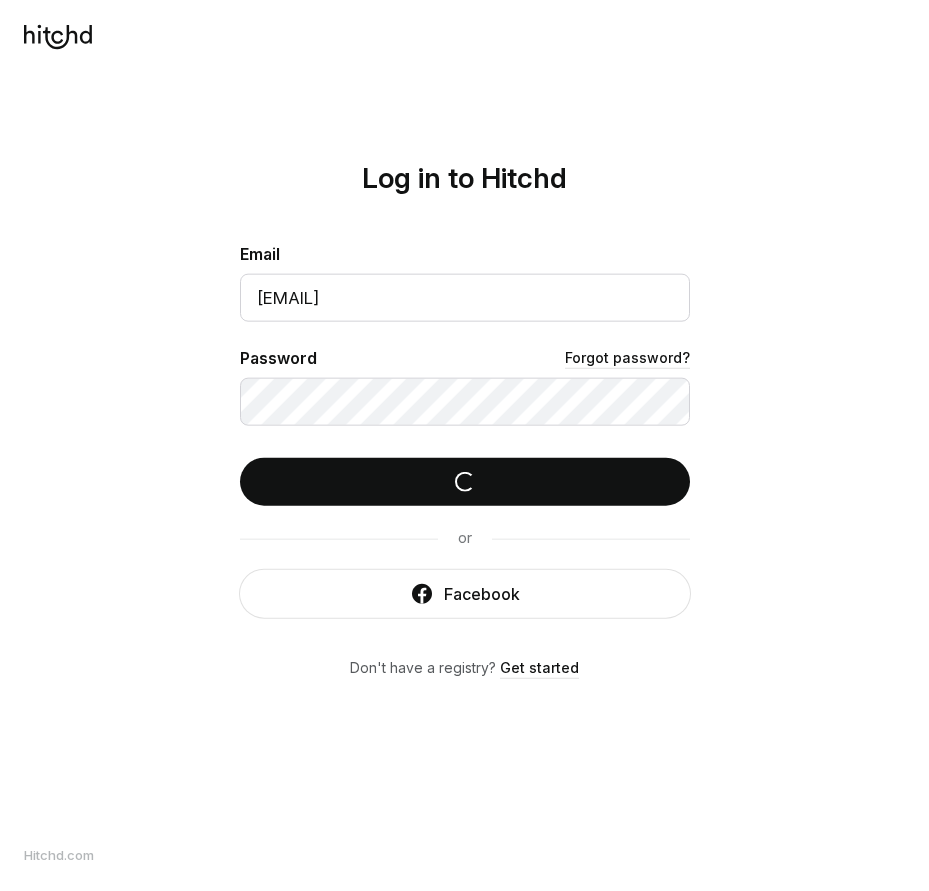 click at bounding box center [58, 37] 